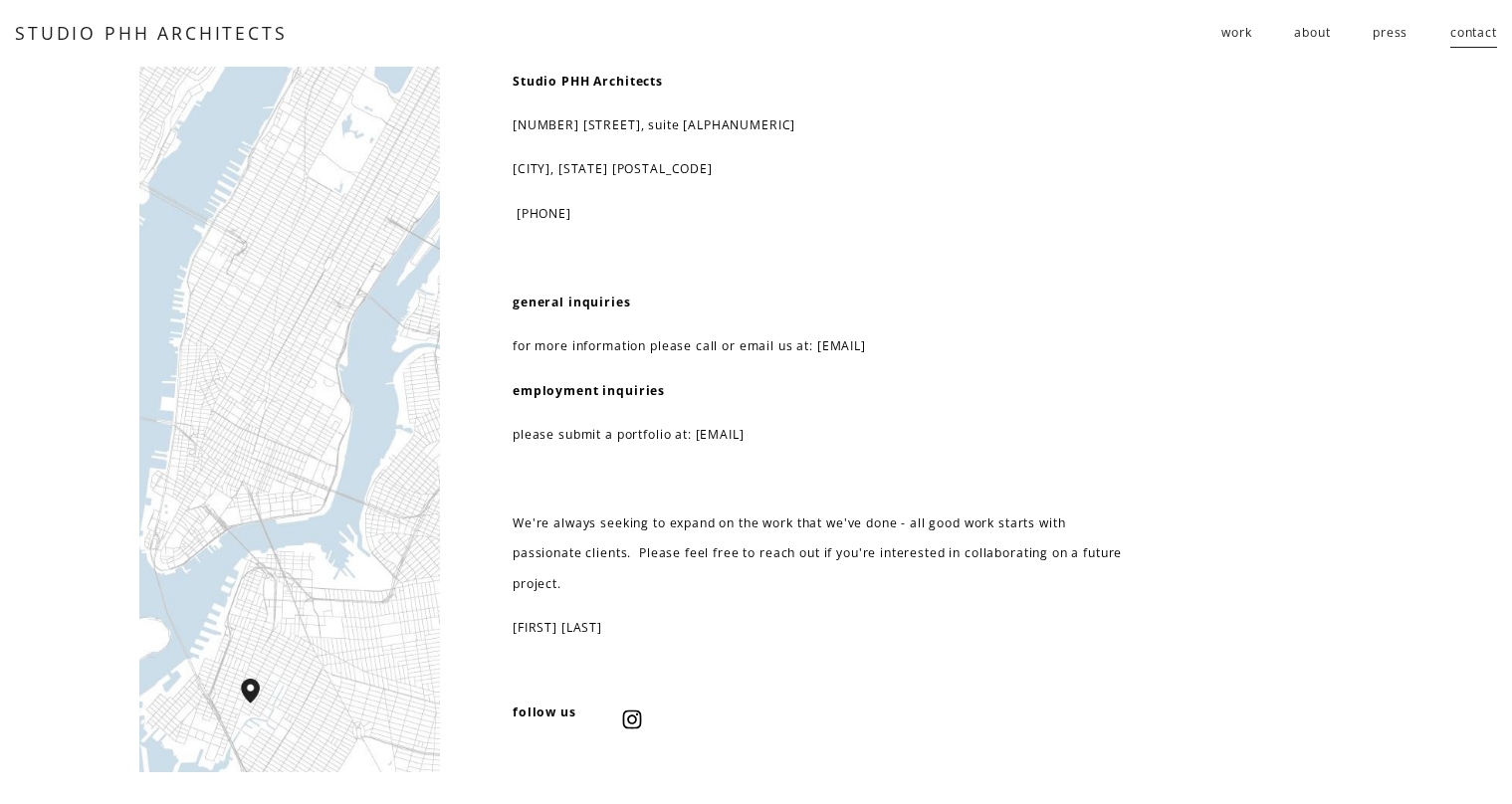 scroll, scrollTop: 0, scrollLeft: 0, axis: both 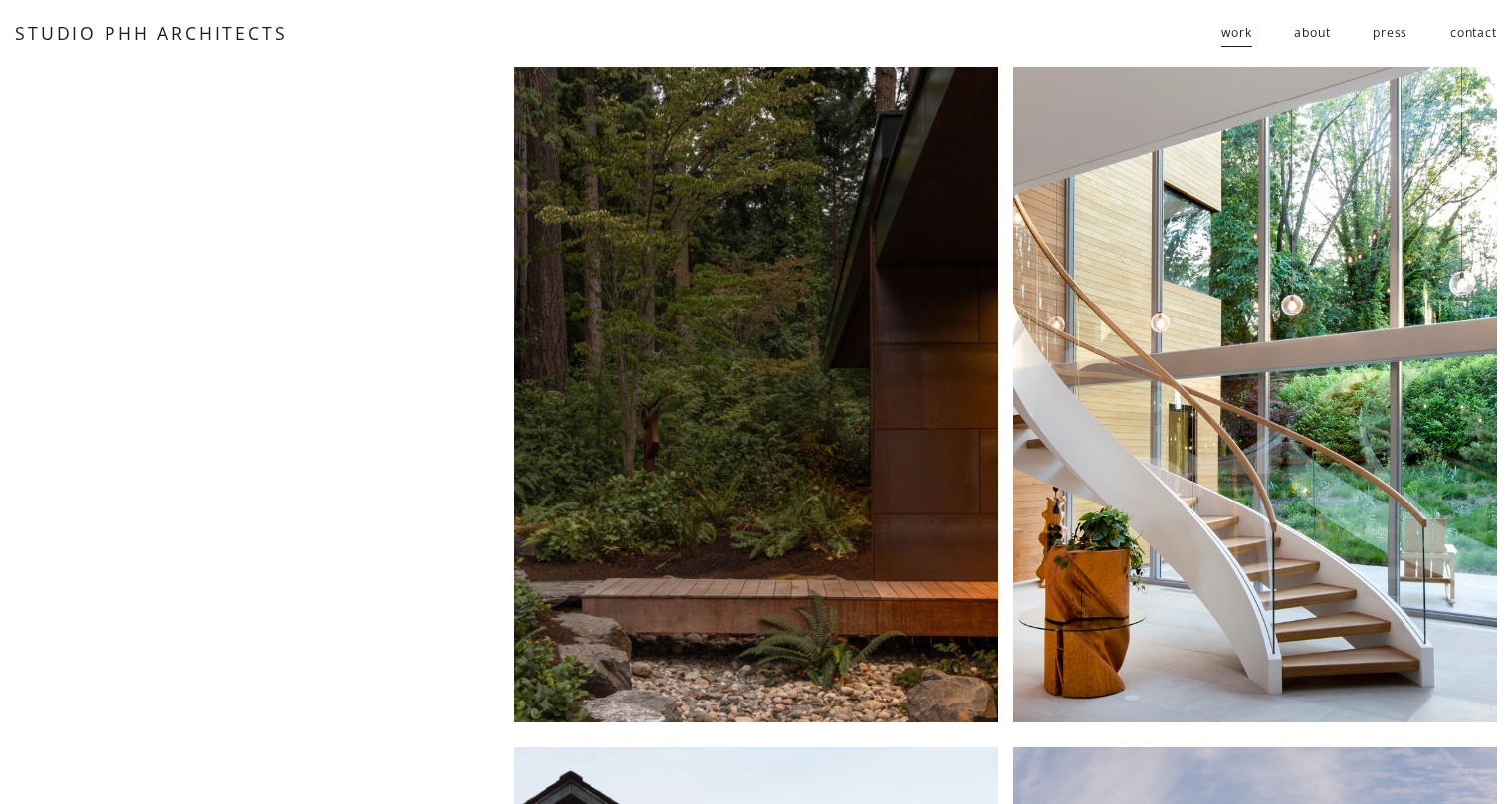 click at bounding box center (756, 394) 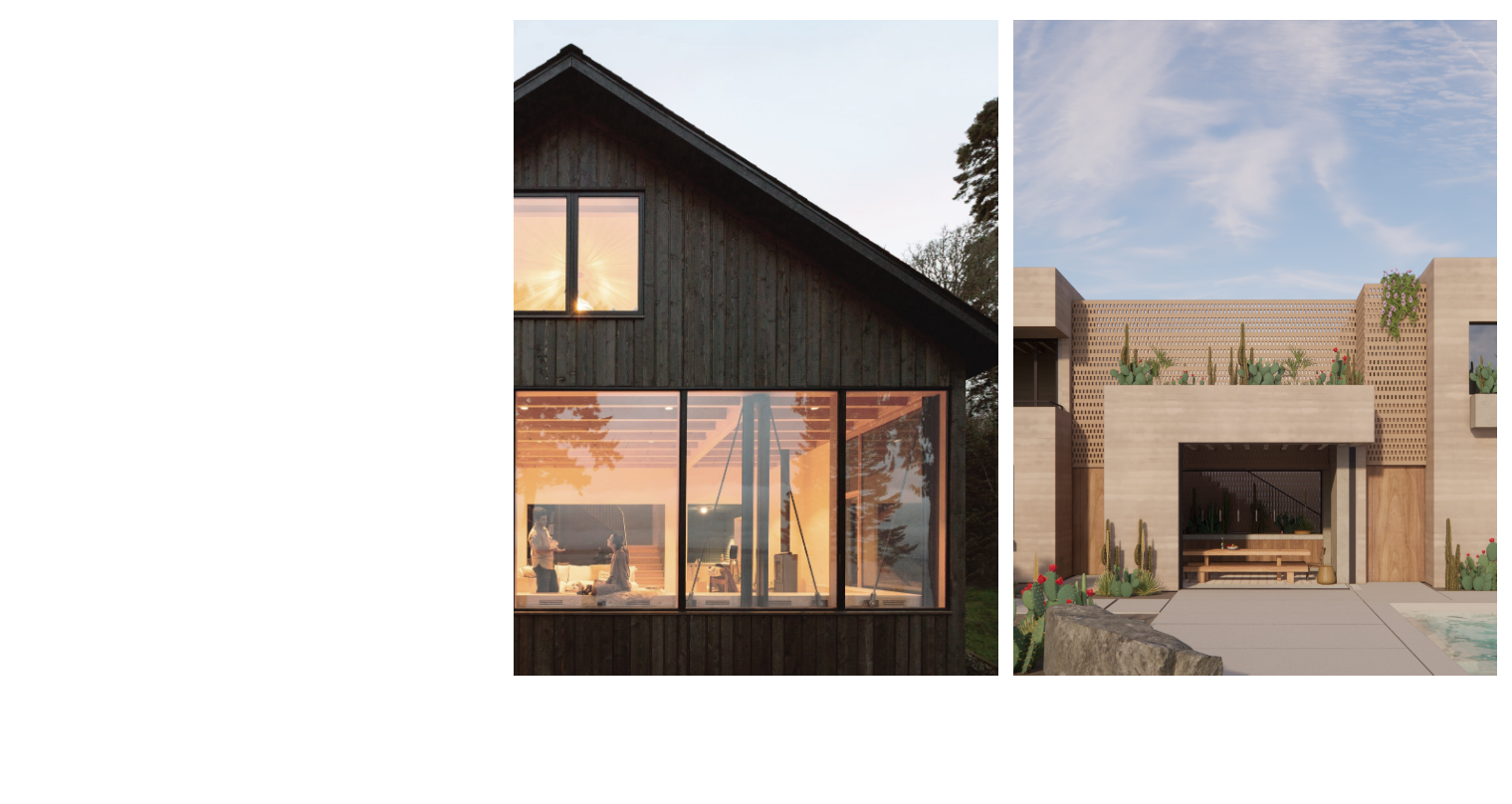 scroll, scrollTop: 726, scrollLeft: 0, axis: vertical 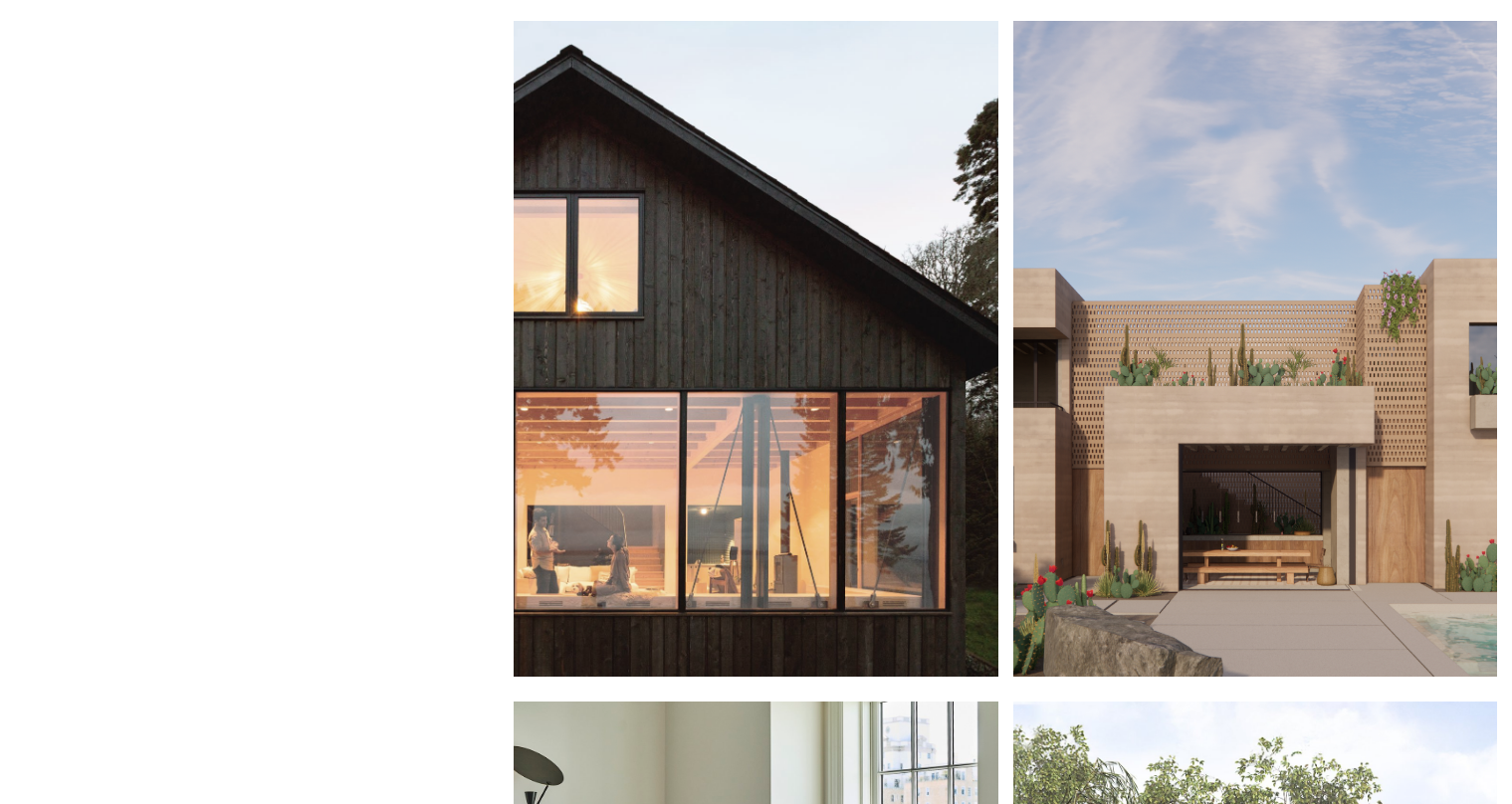 click at bounding box center (756, 348) 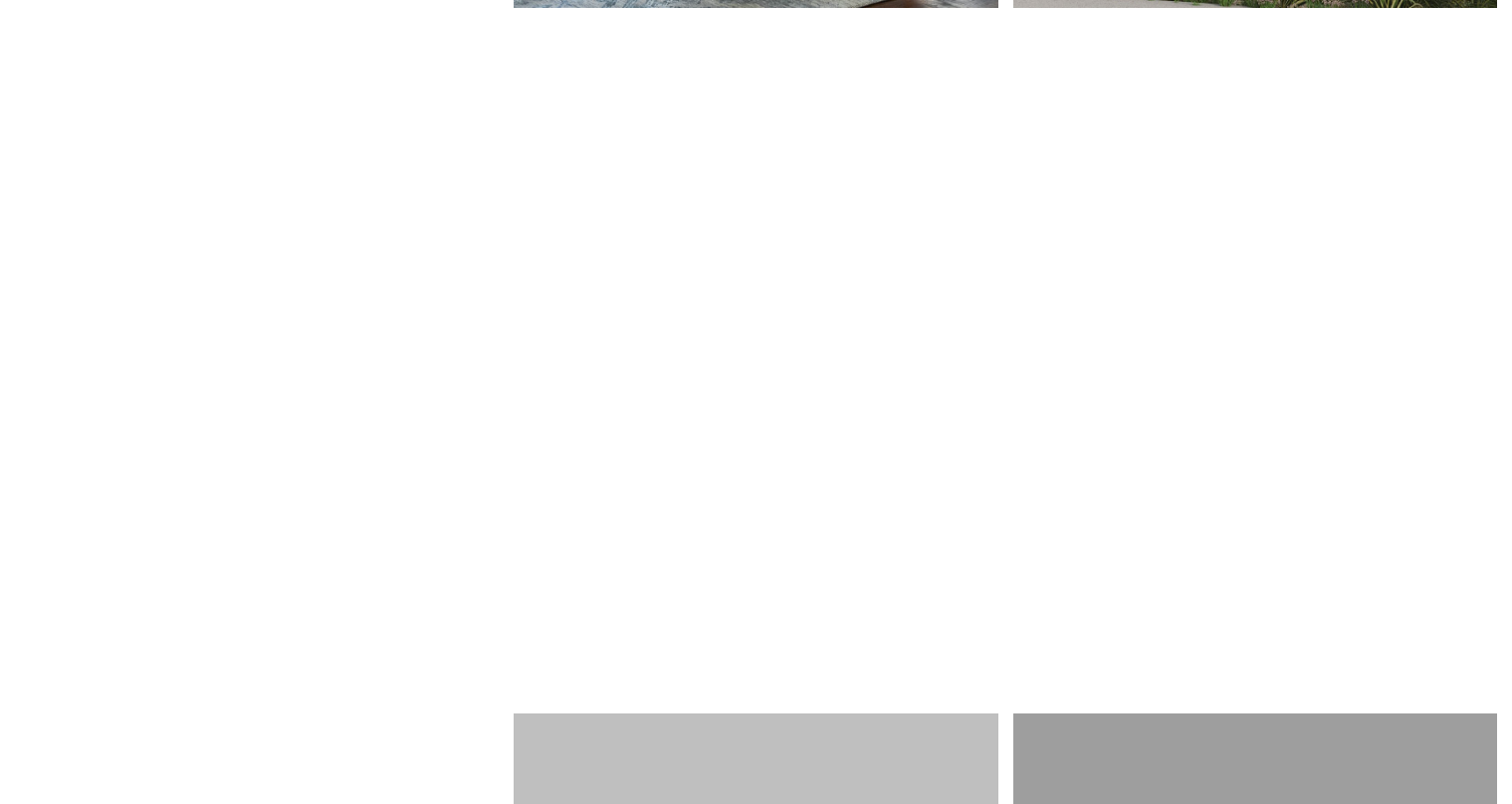 scroll, scrollTop: 2073, scrollLeft: 0, axis: vertical 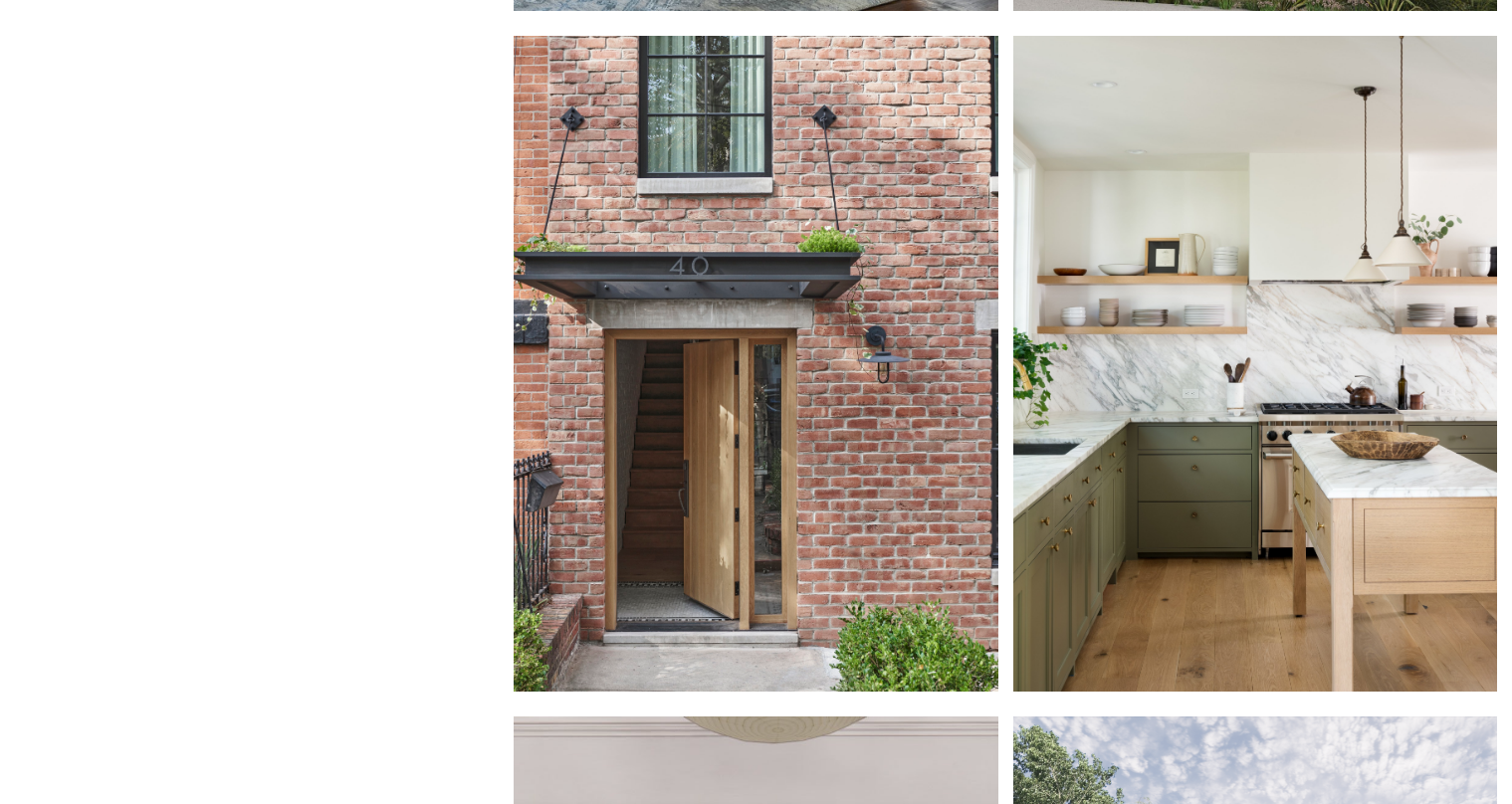 click at bounding box center (756, 363) 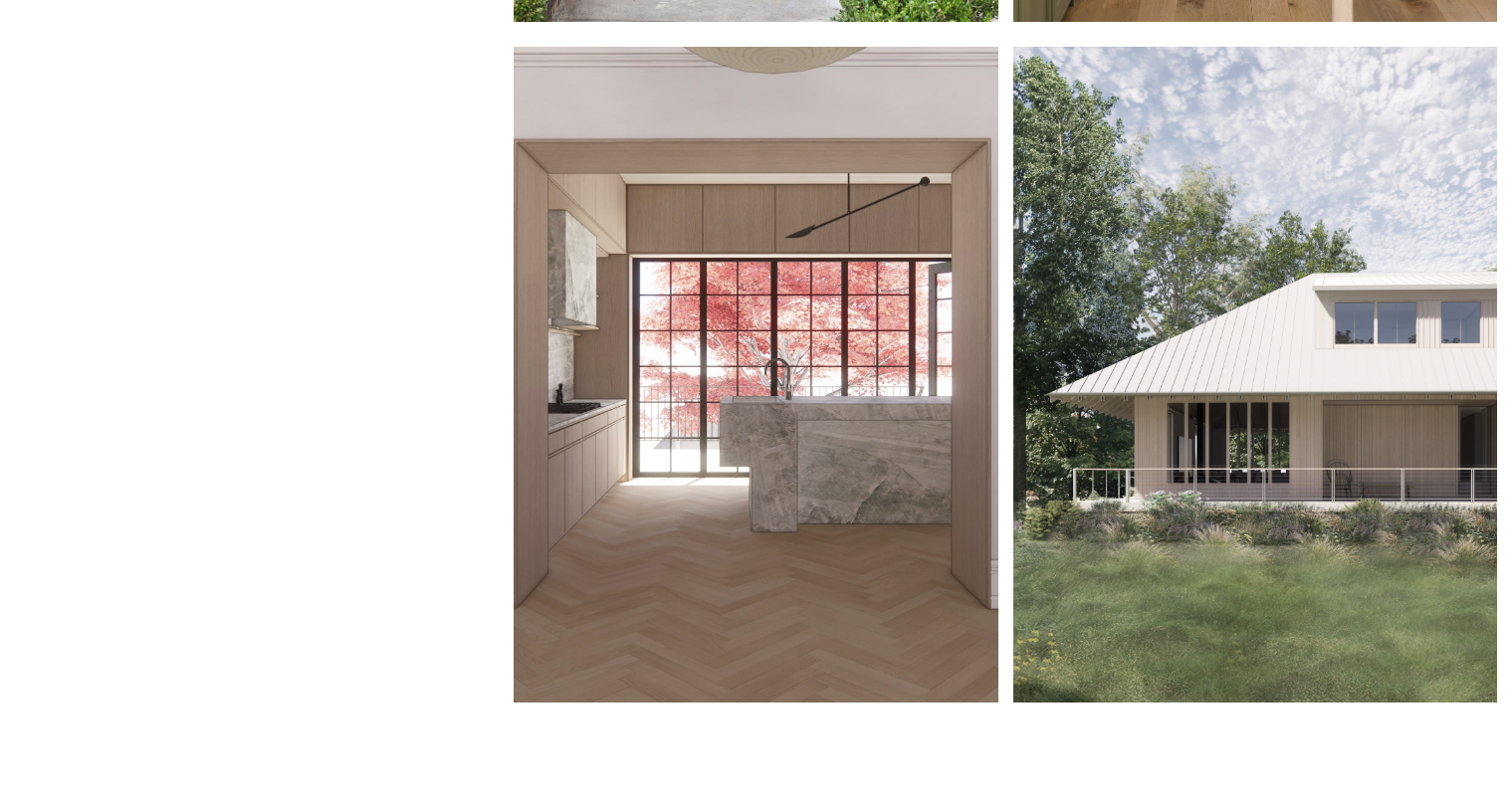 scroll, scrollTop: 2741, scrollLeft: 0, axis: vertical 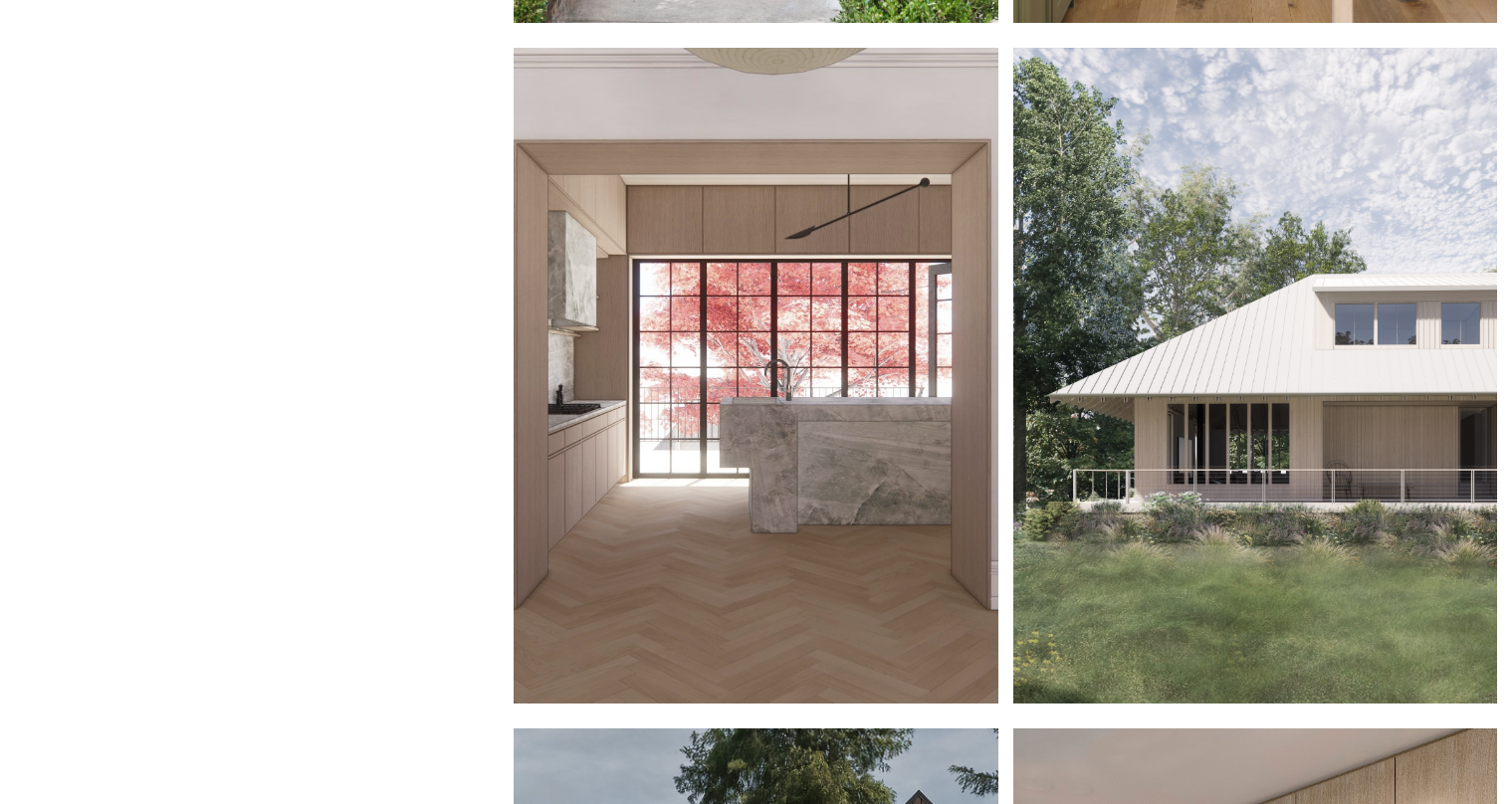 click at bounding box center (1255, 375) 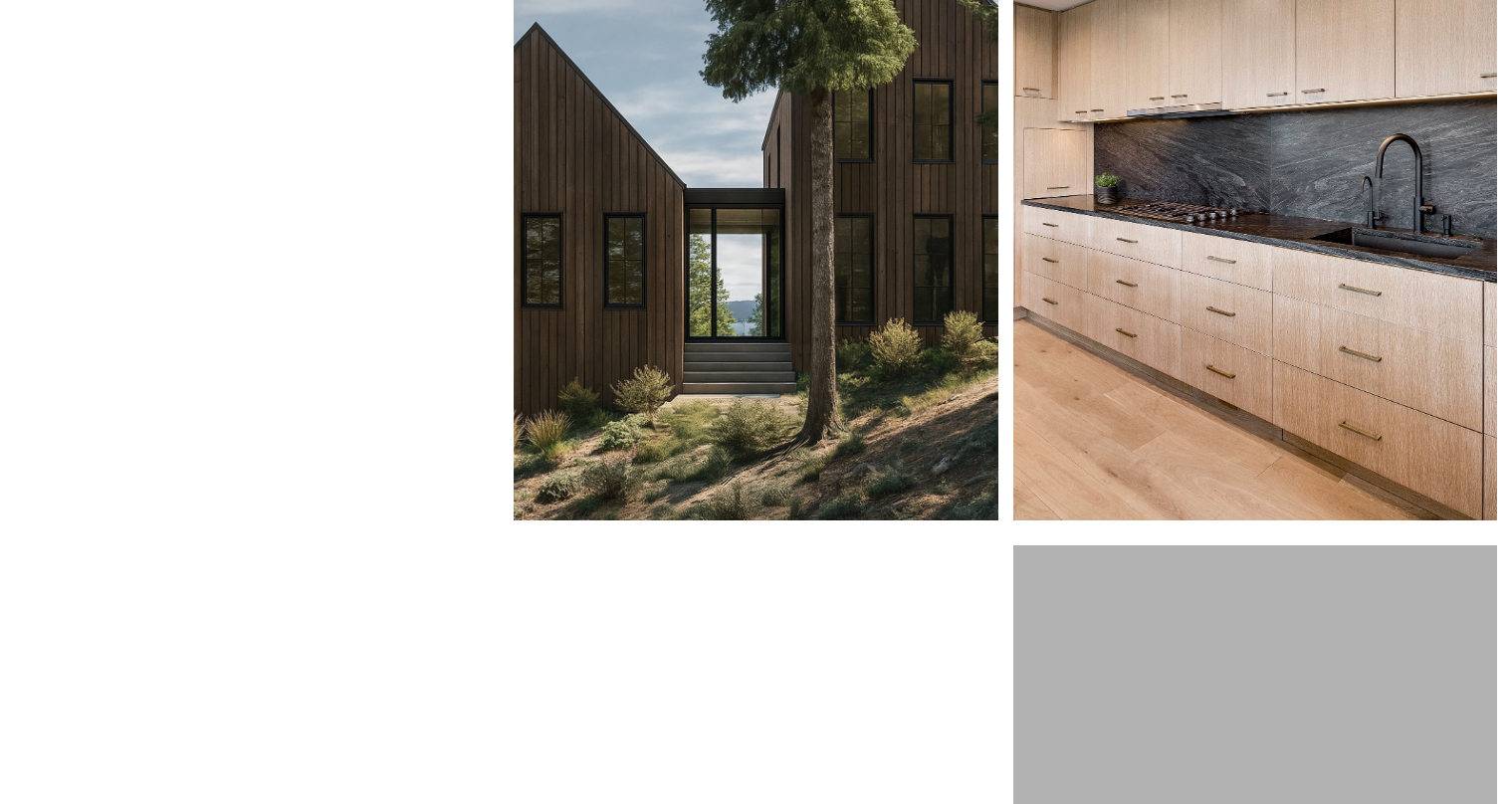 scroll, scrollTop: 3602, scrollLeft: 0, axis: vertical 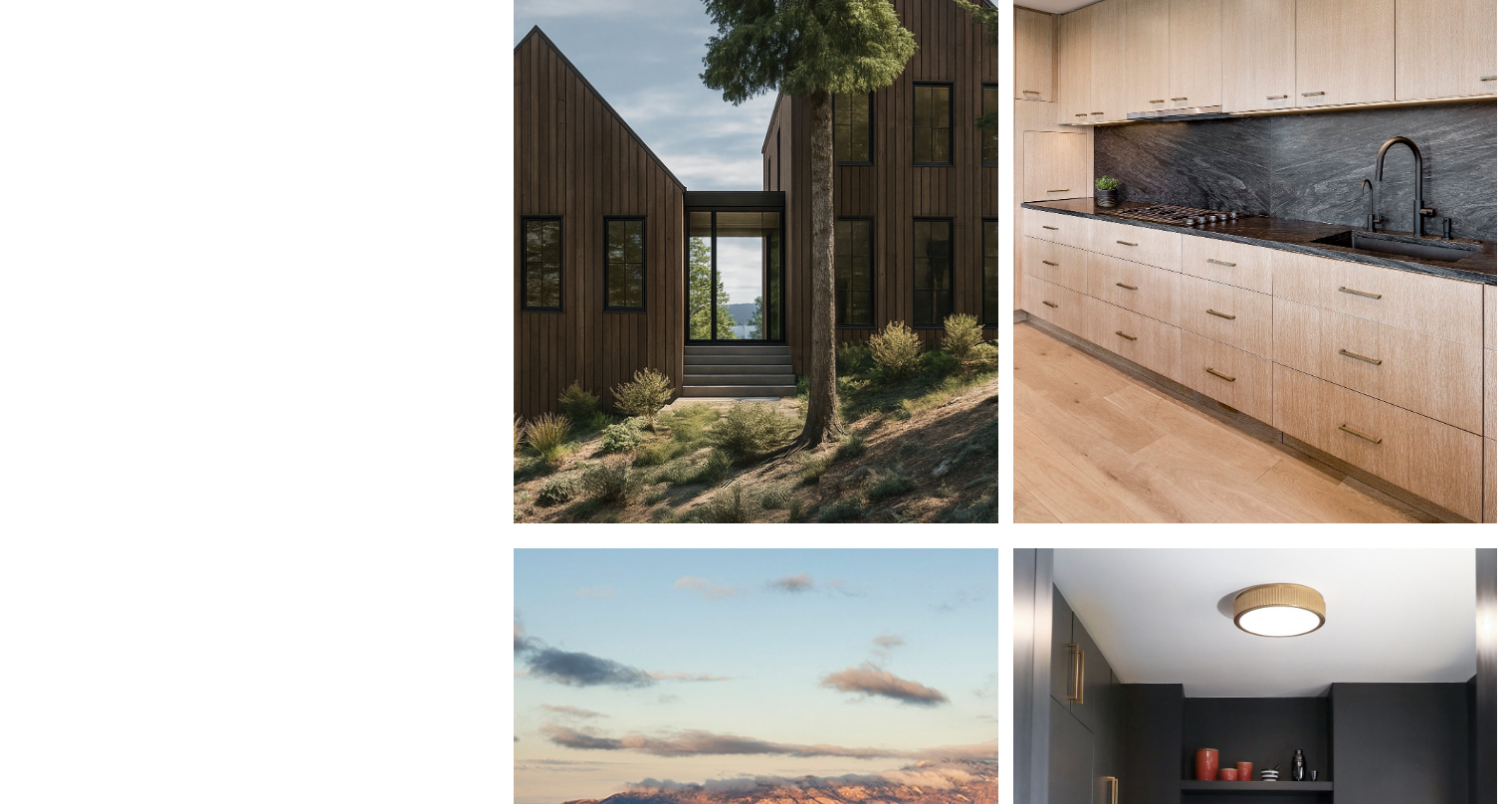 click at bounding box center [756, 195] 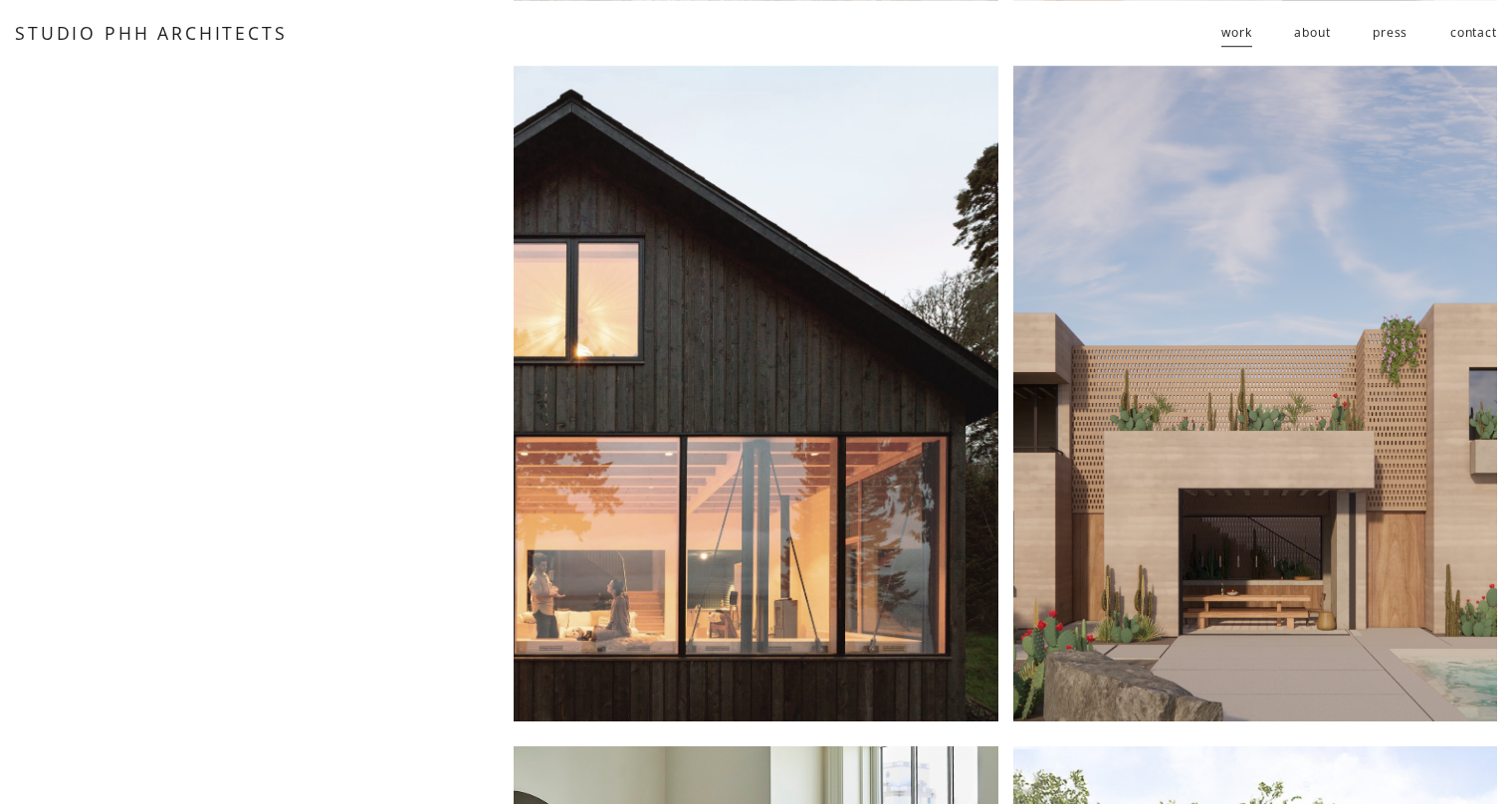 scroll, scrollTop: 678, scrollLeft: 0, axis: vertical 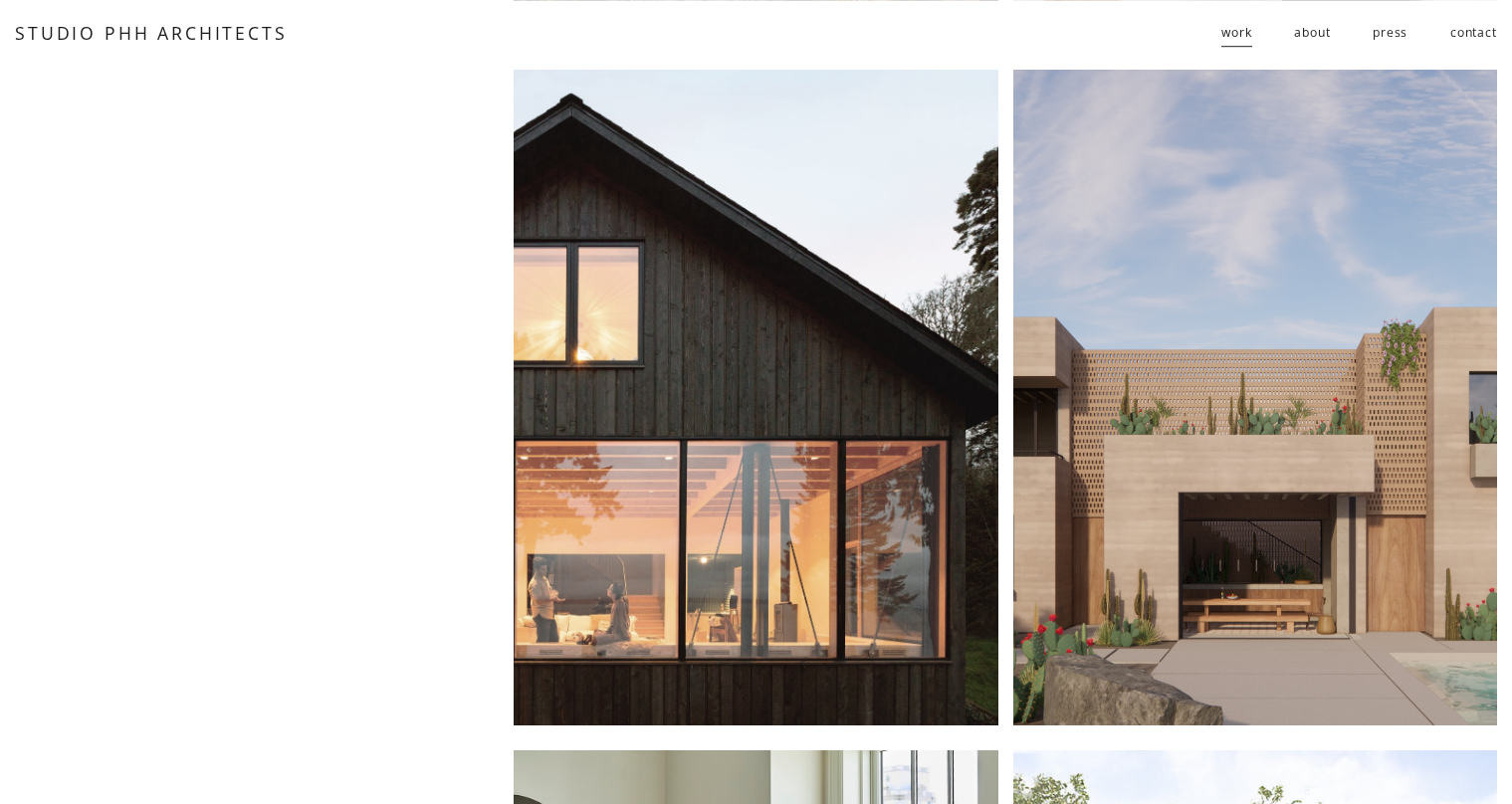 click at bounding box center (756, 397) 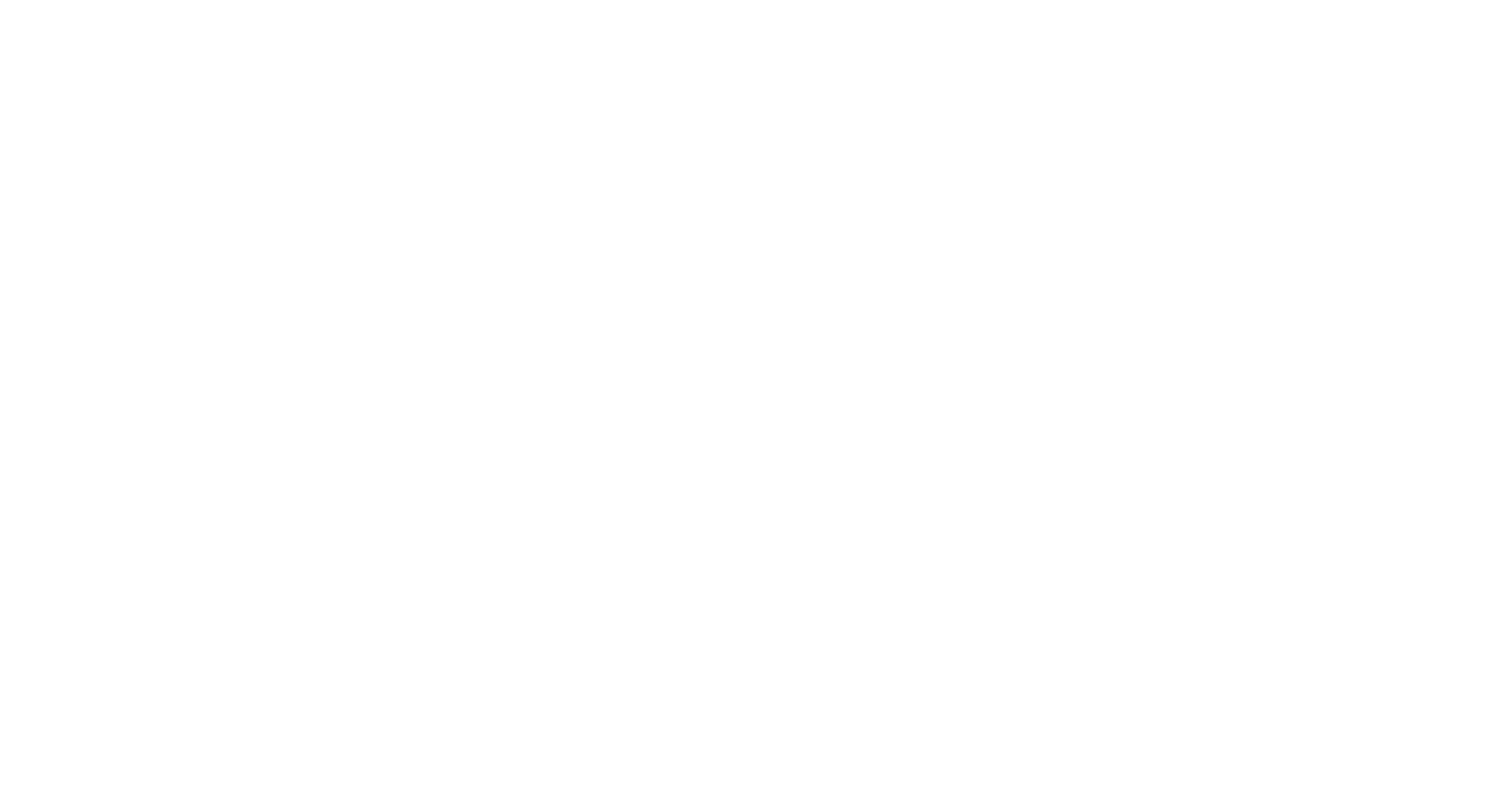 scroll, scrollTop: 5589, scrollLeft: 0, axis: vertical 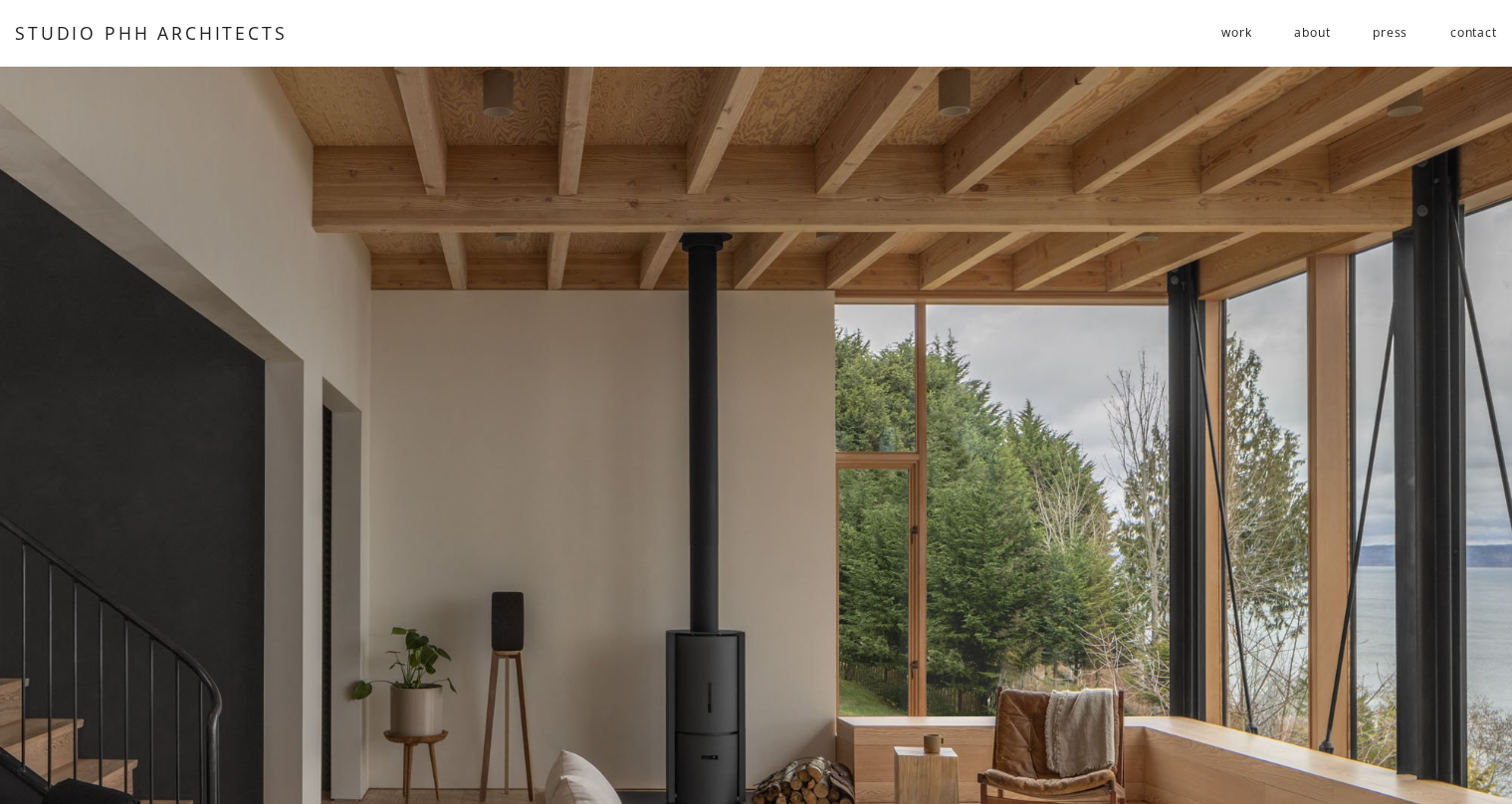 click on "follies" at bounding box center [0, 0] 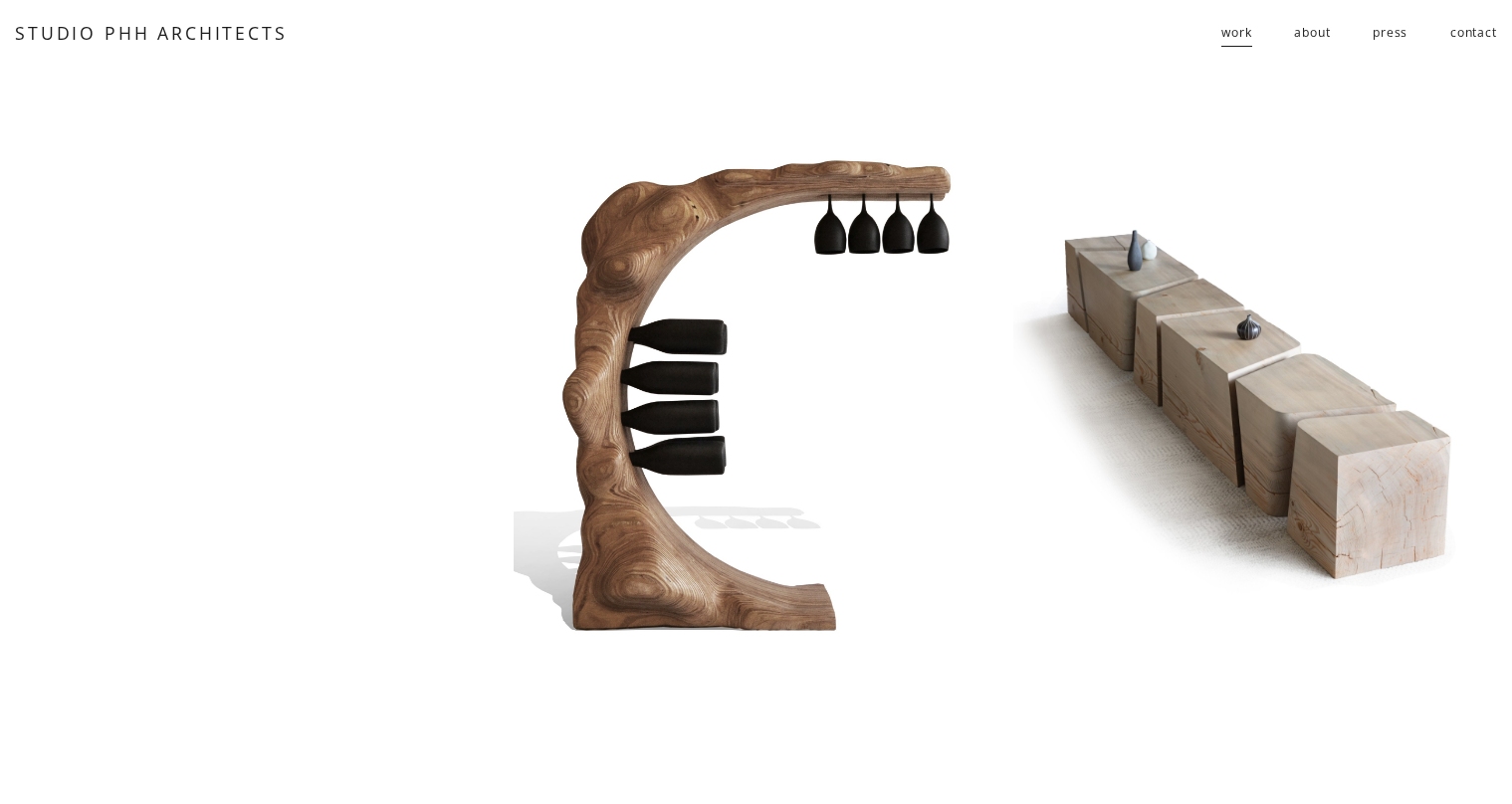 scroll, scrollTop: 0, scrollLeft: 0, axis: both 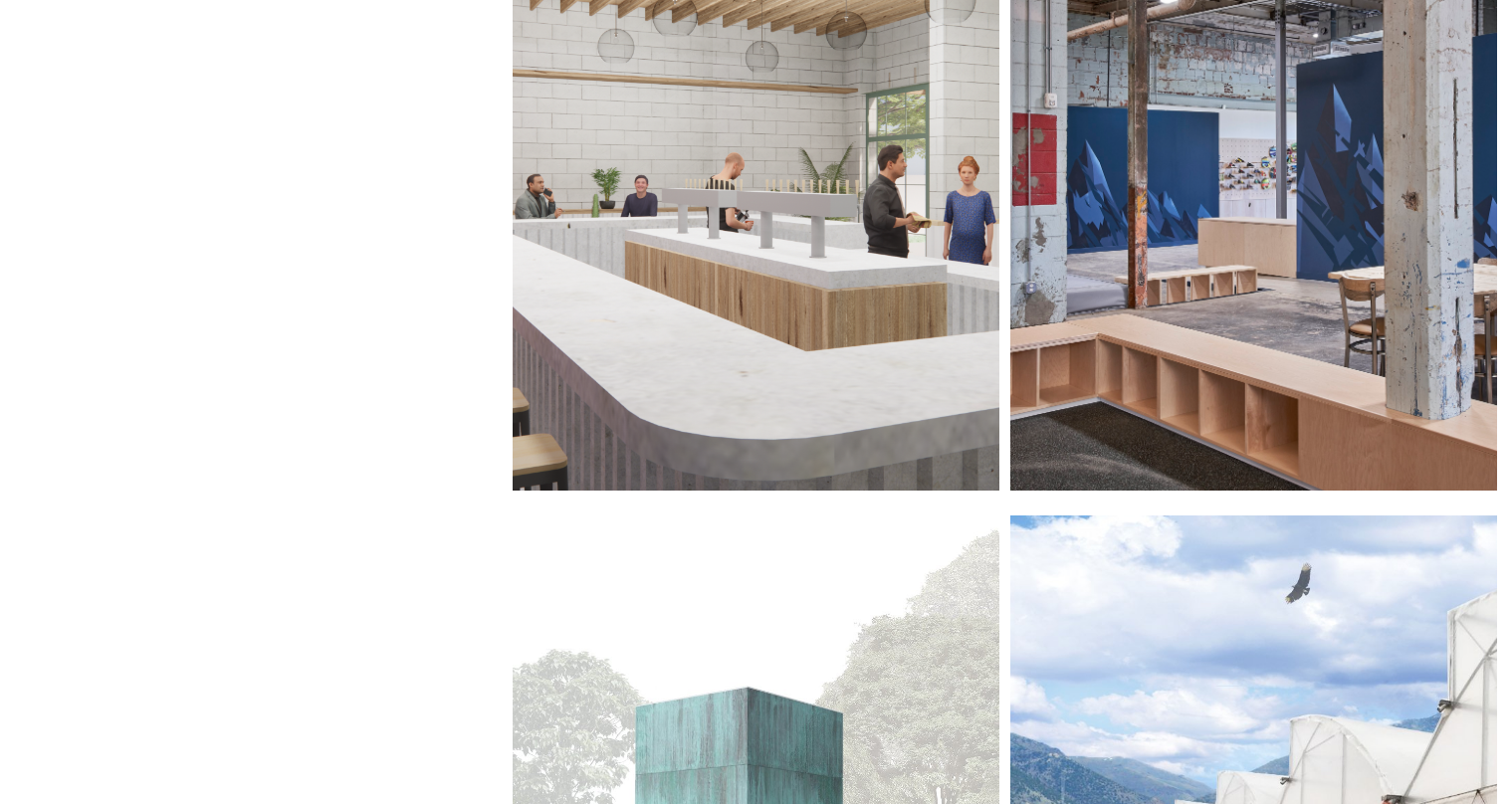 click at bounding box center (1253, 162) 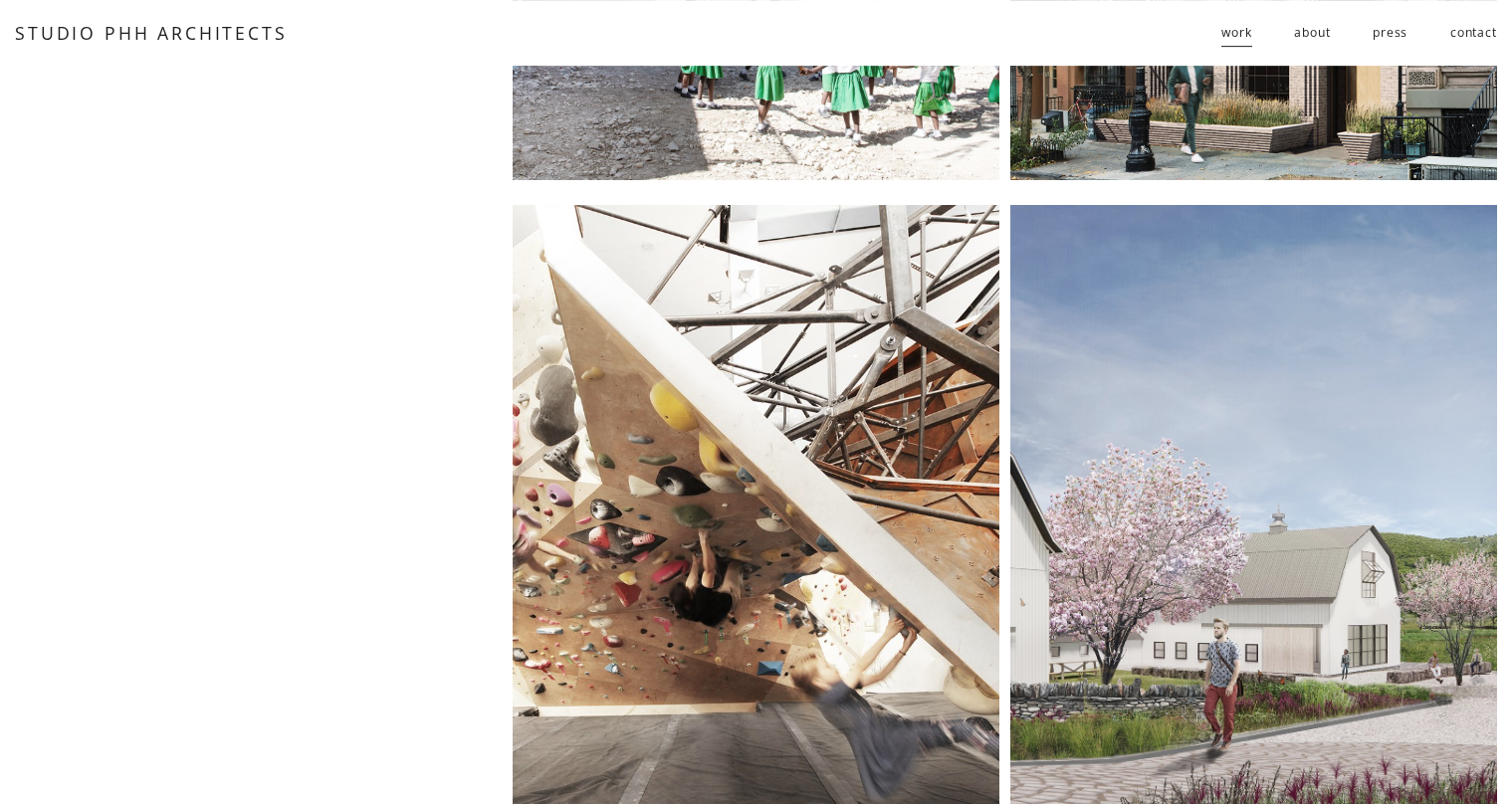 scroll, scrollTop: 543, scrollLeft: 0, axis: vertical 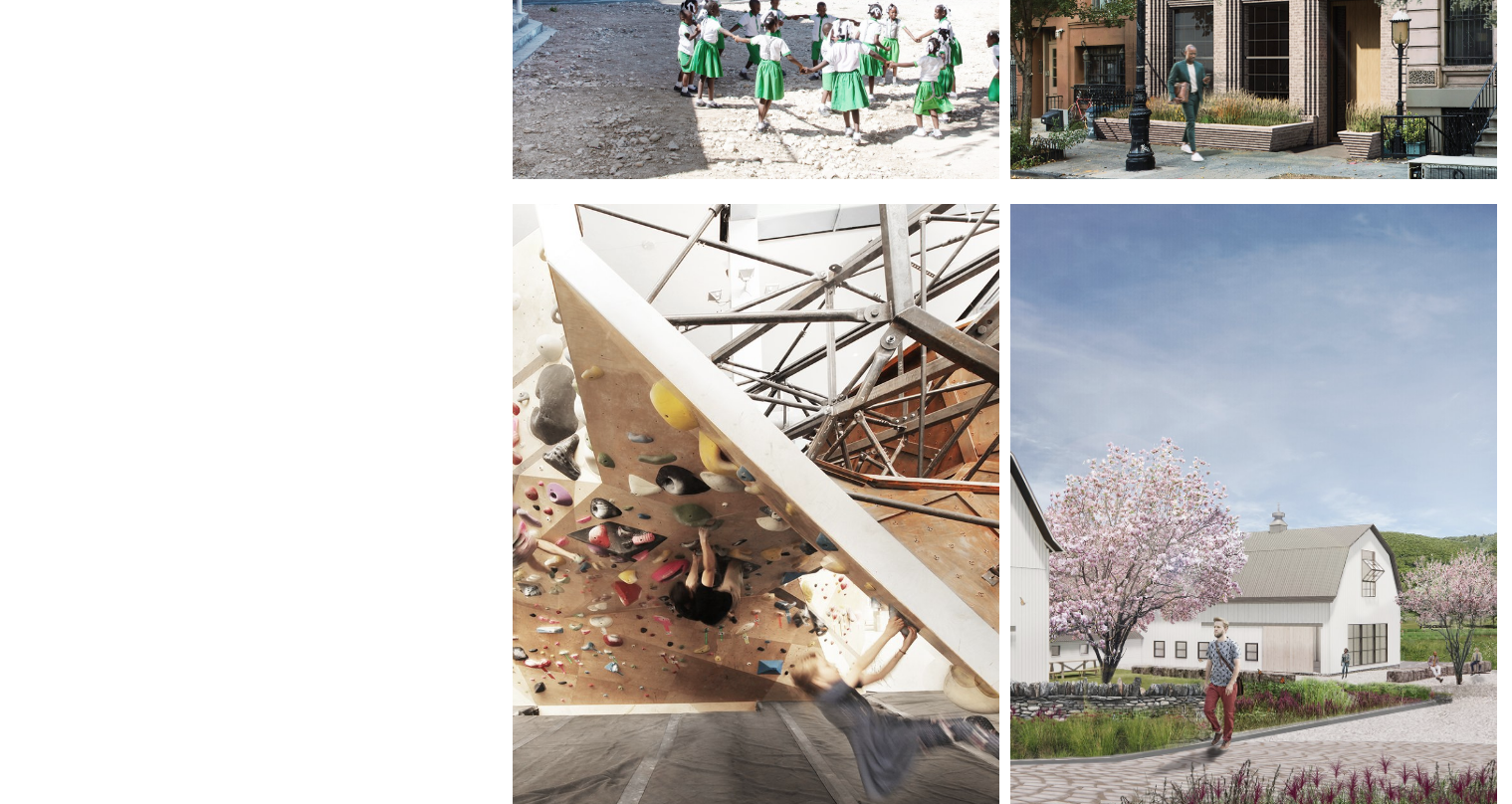 click at bounding box center (756, 531) 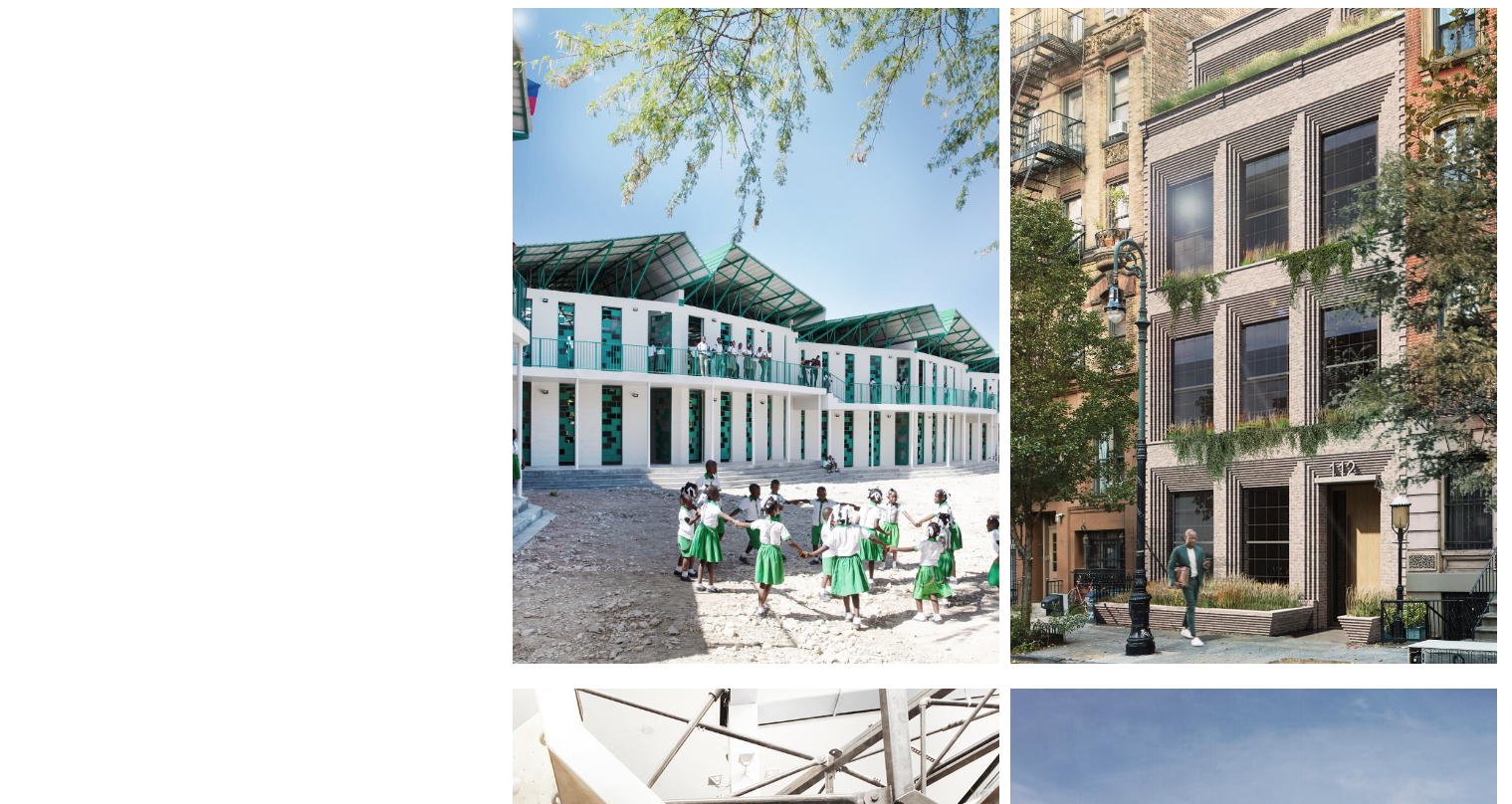 scroll, scrollTop: 5, scrollLeft: 0, axis: vertical 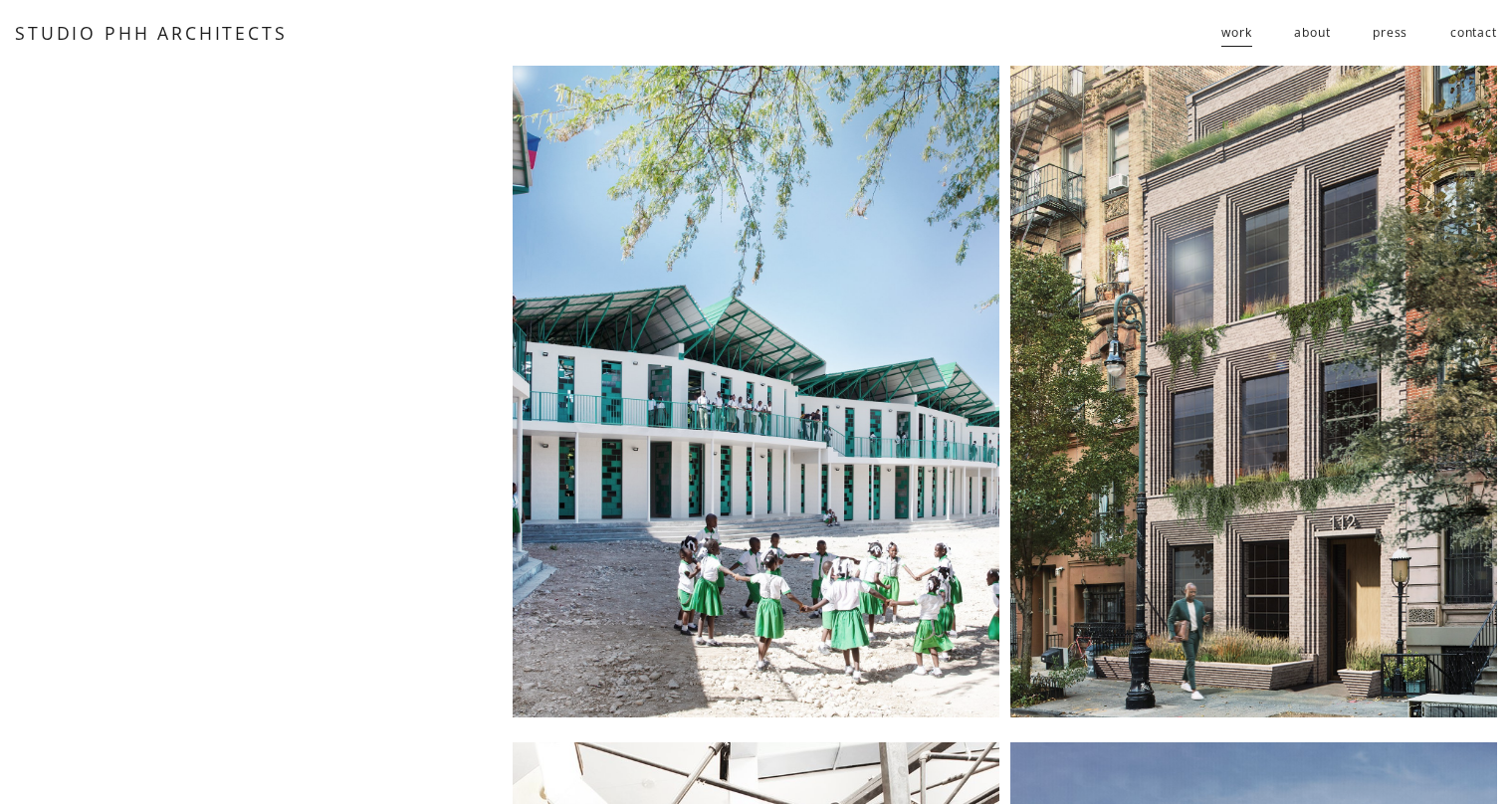 click at bounding box center [756, 389] 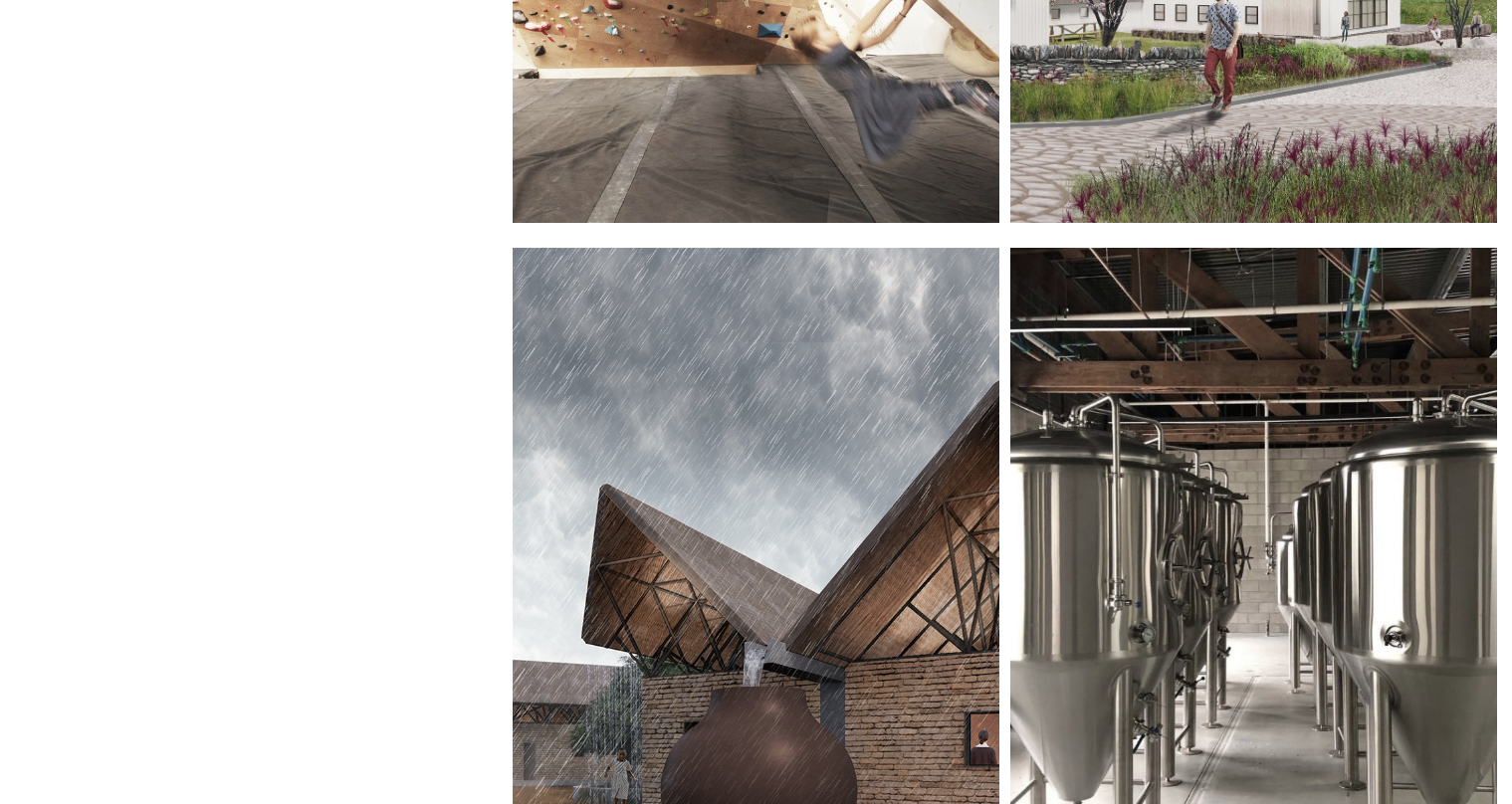 scroll, scrollTop: 1176, scrollLeft: 0, axis: vertical 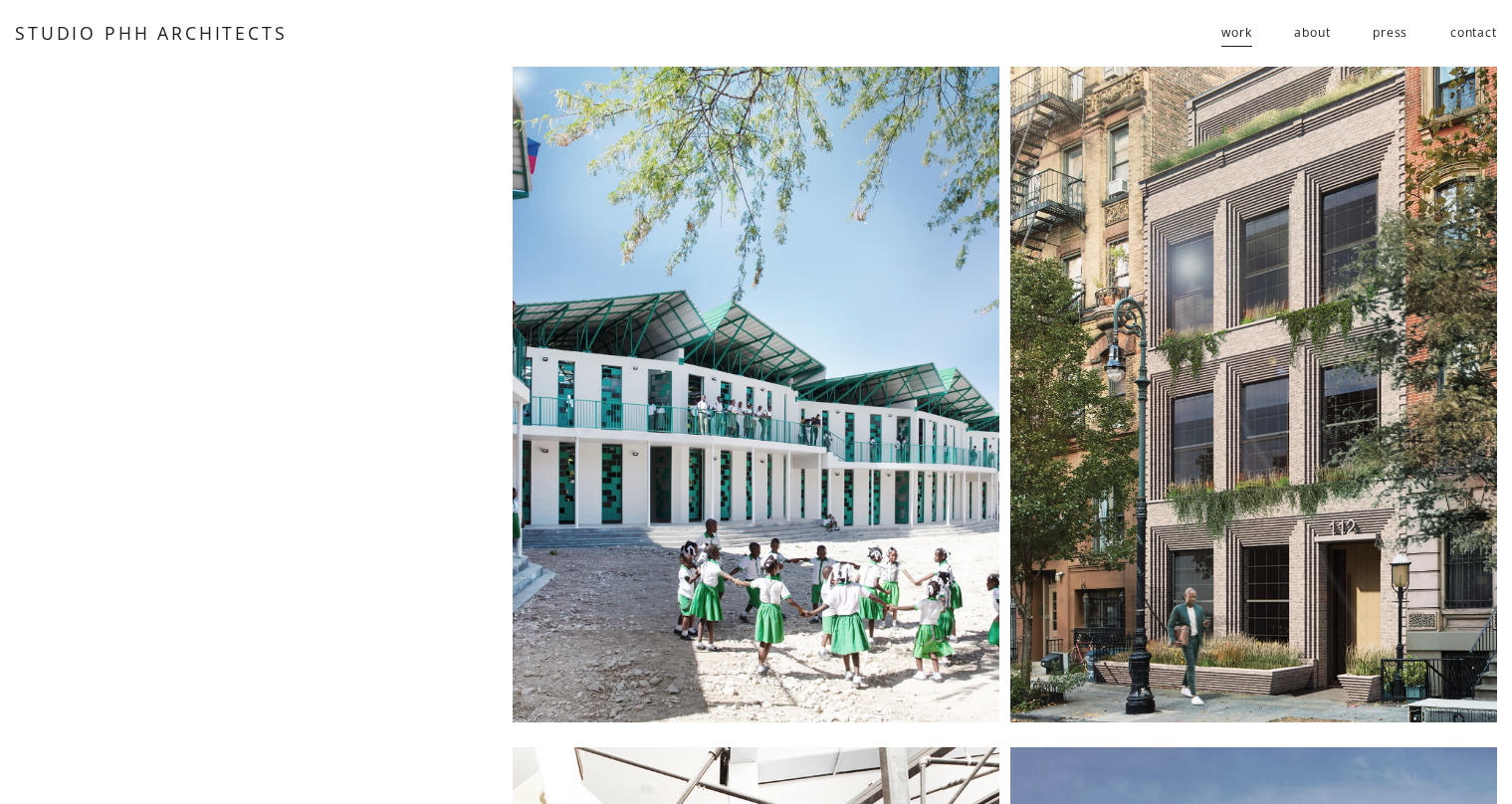 click on "residential" at bounding box center [0, 0] 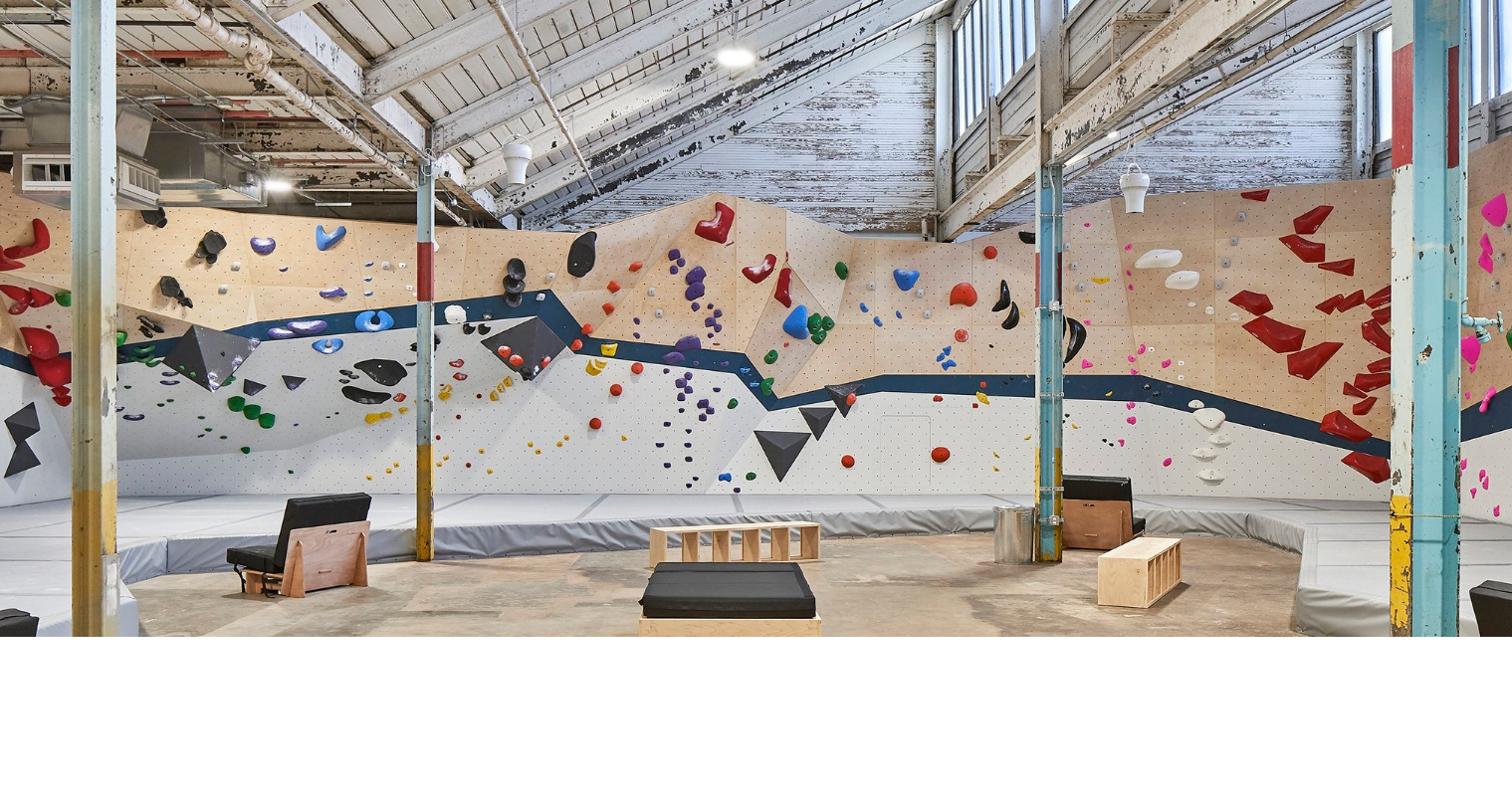 scroll, scrollTop: 486, scrollLeft: 0, axis: vertical 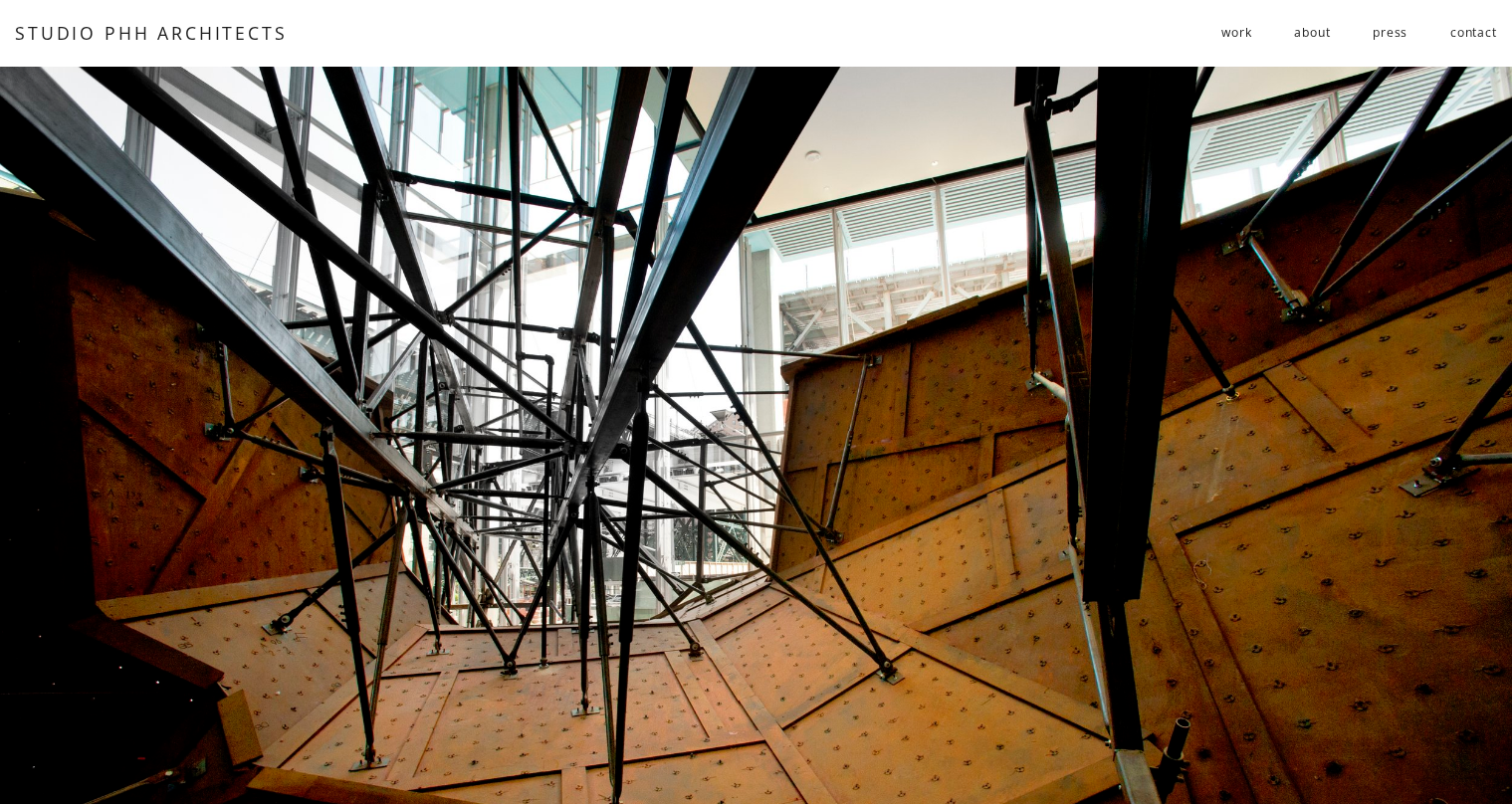 click at bounding box center [756, 507] 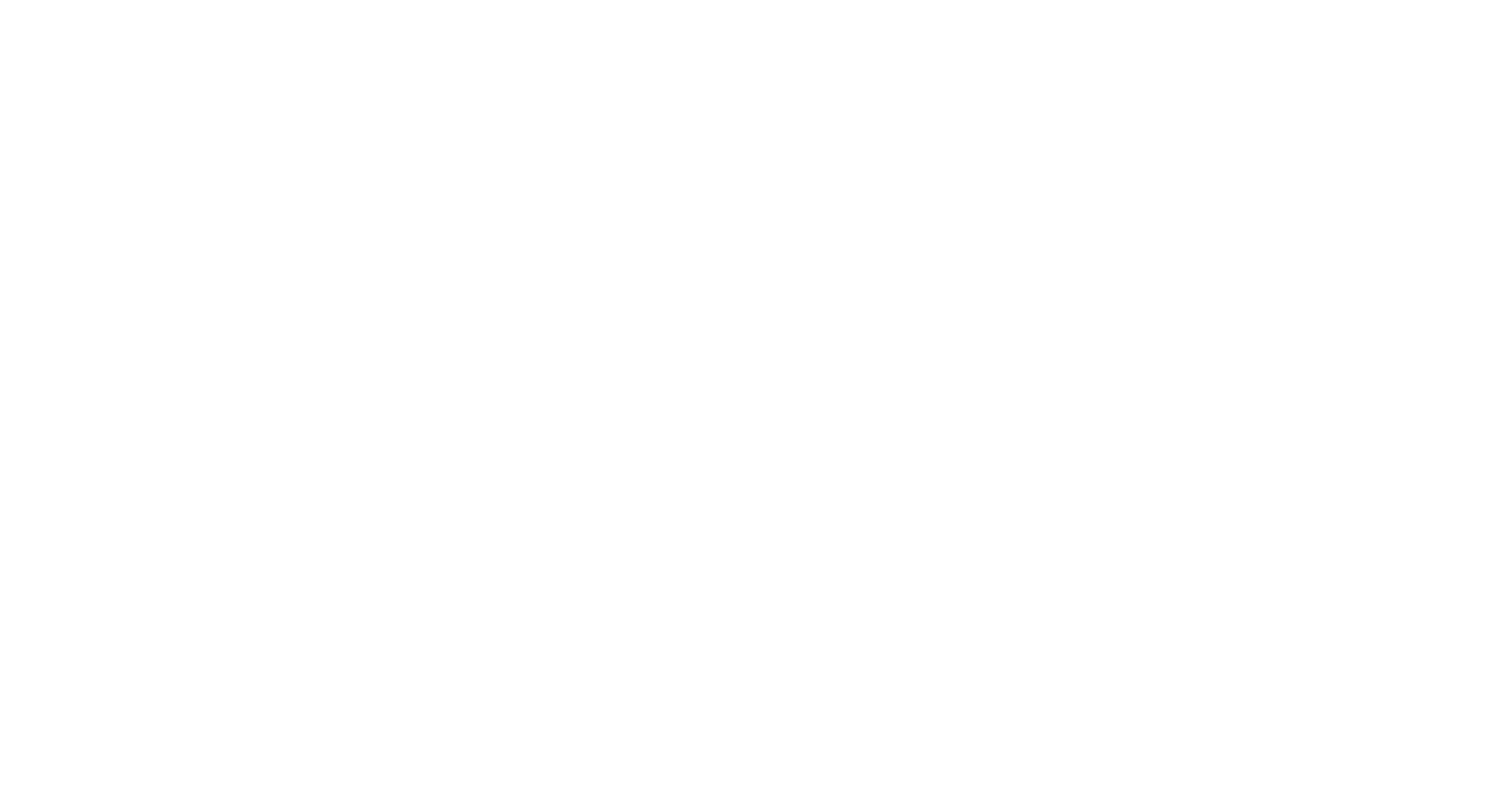 scroll, scrollTop: 2886, scrollLeft: 0, axis: vertical 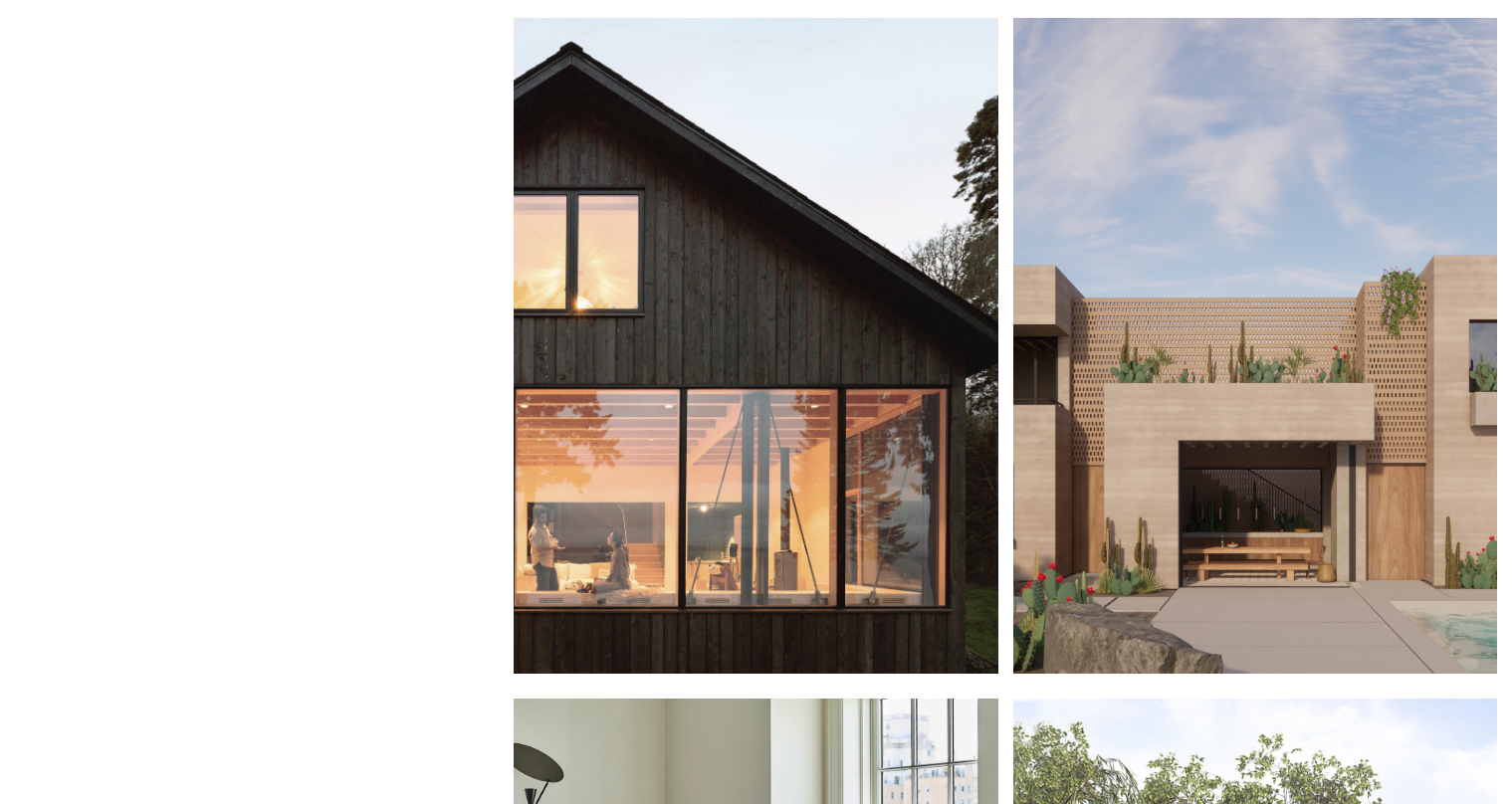 click at bounding box center [756, 345] 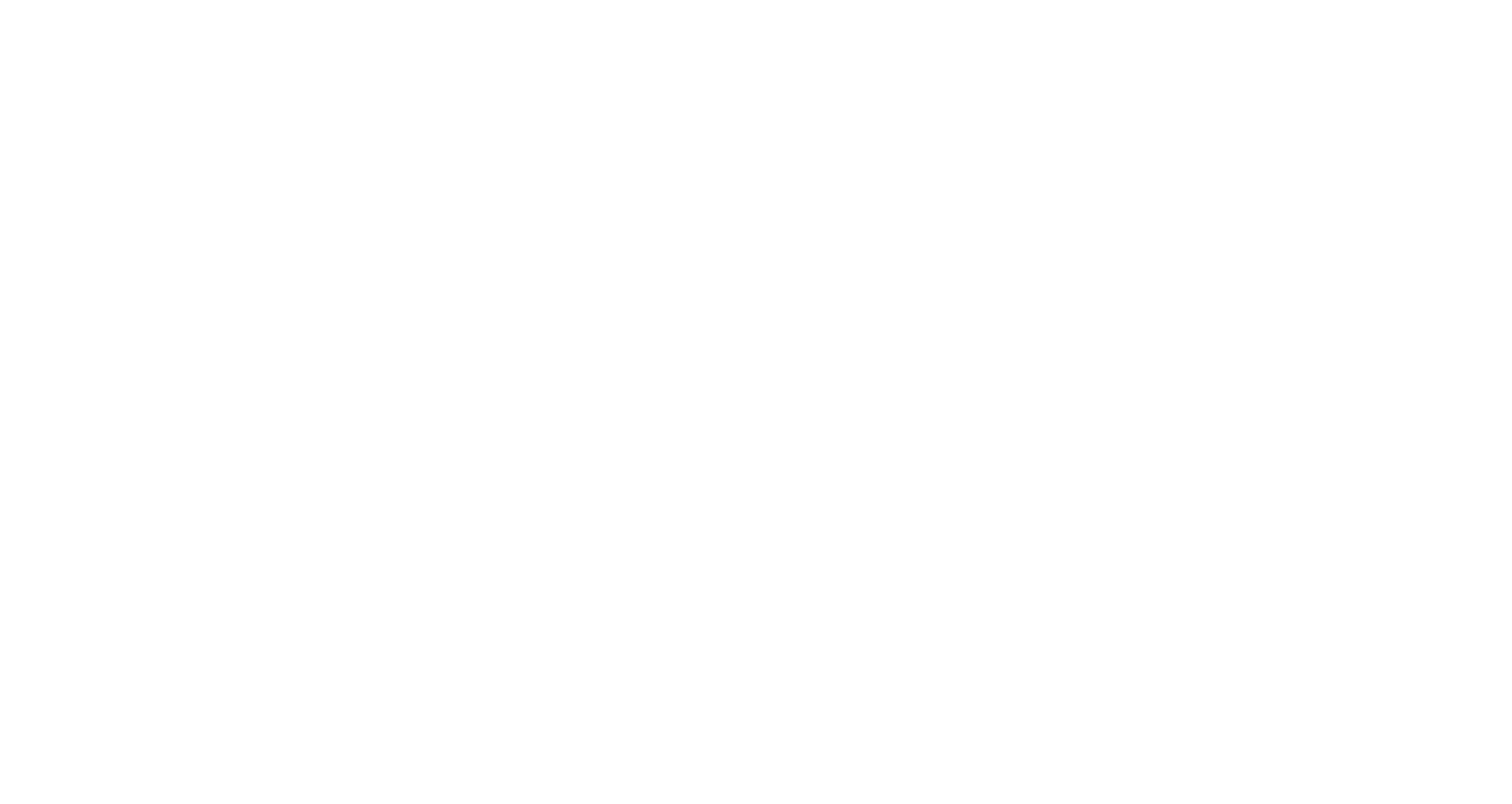 scroll, scrollTop: 8645, scrollLeft: 0, axis: vertical 